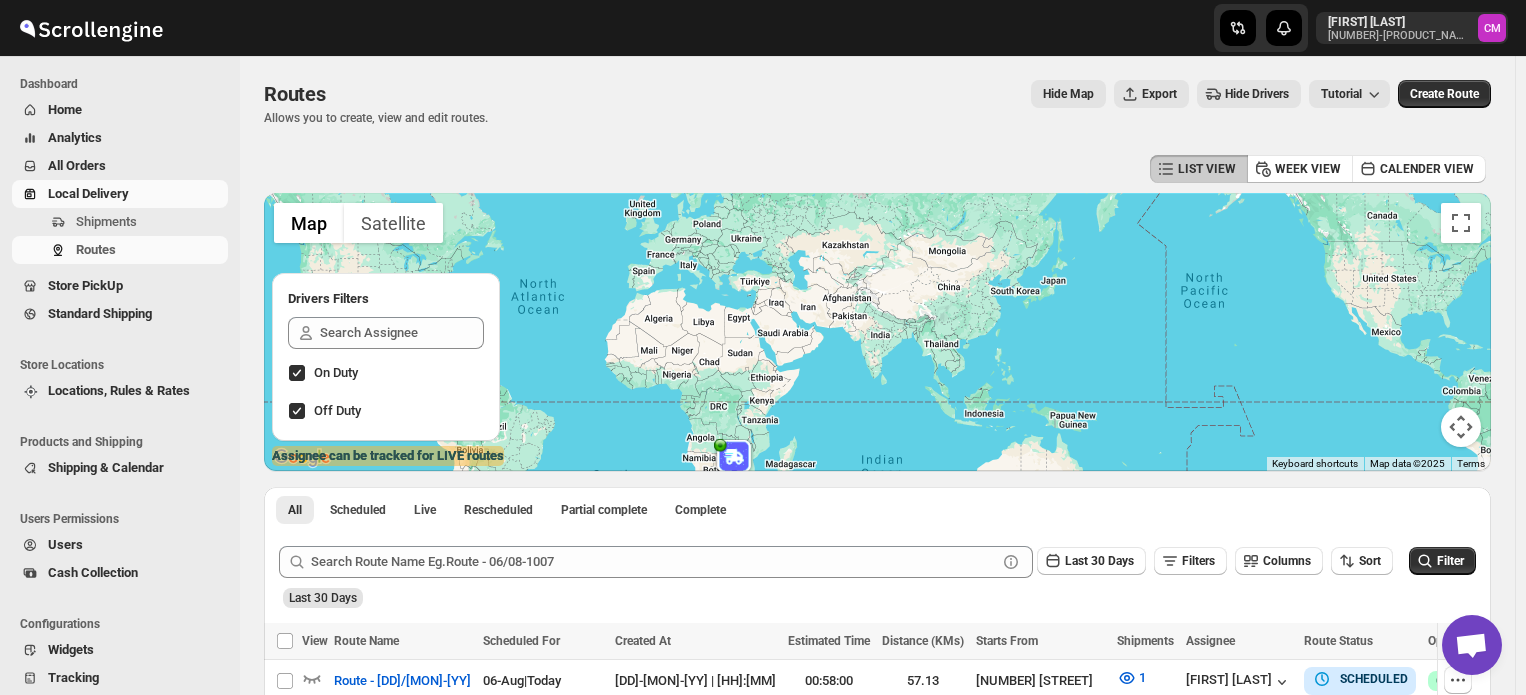 scroll, scrollTop: 0, scrollLeft: 0, axis: both 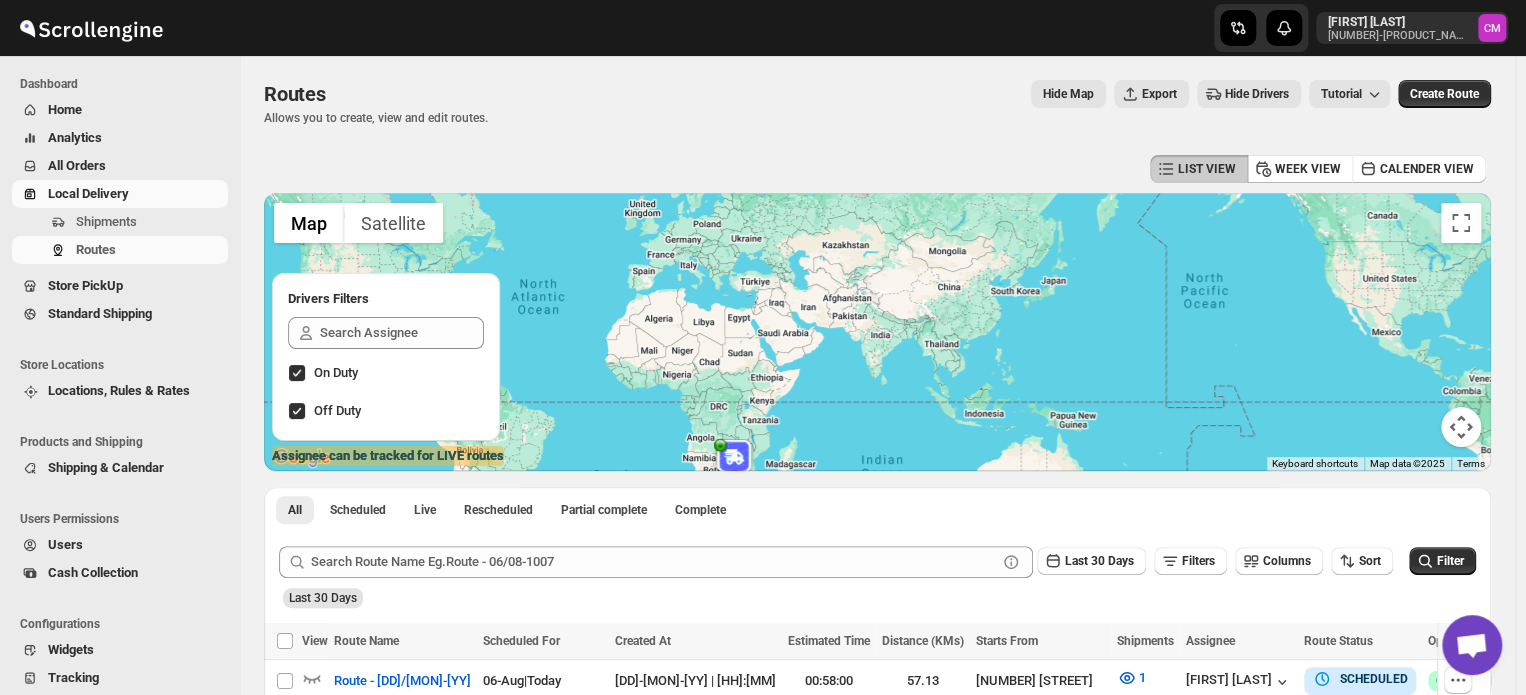 click on "Local Delivery" at bounding box center (88, 193) 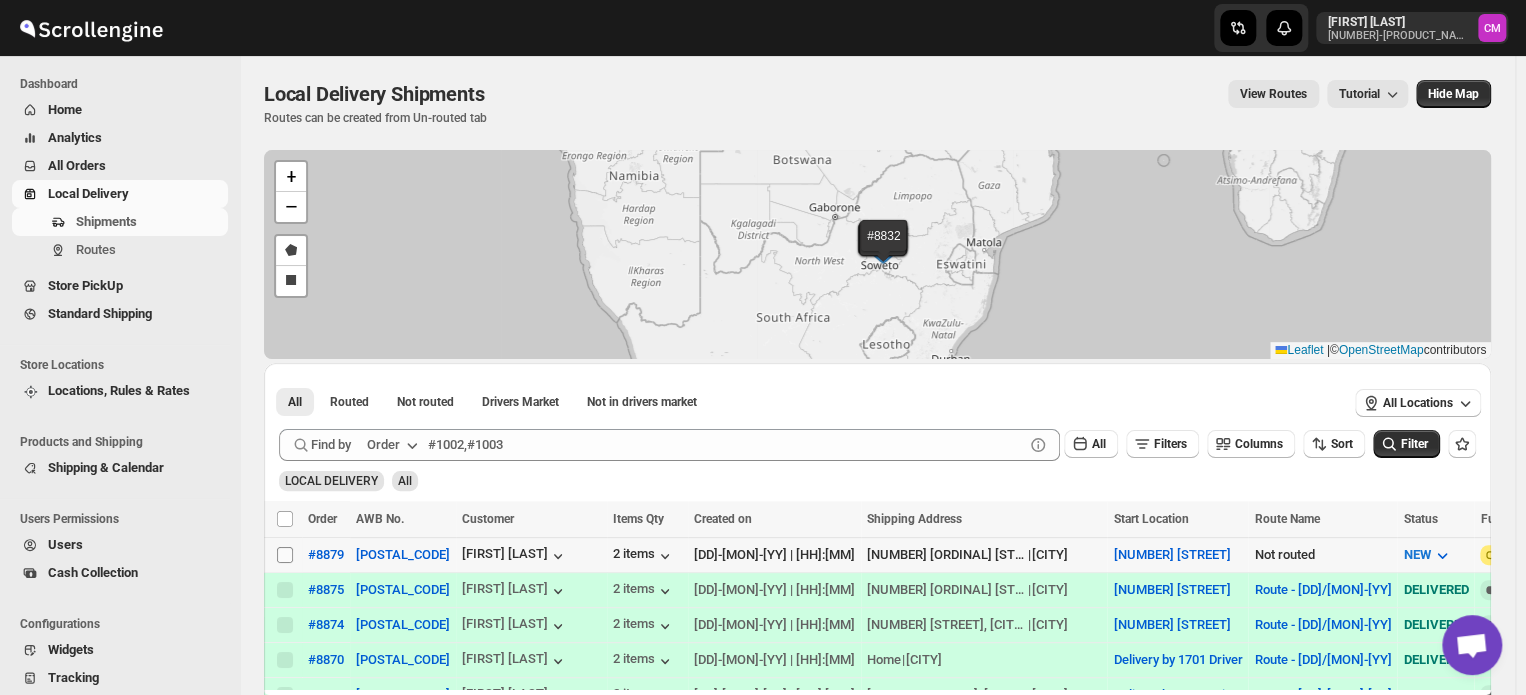click at bounding box center [285, 555] 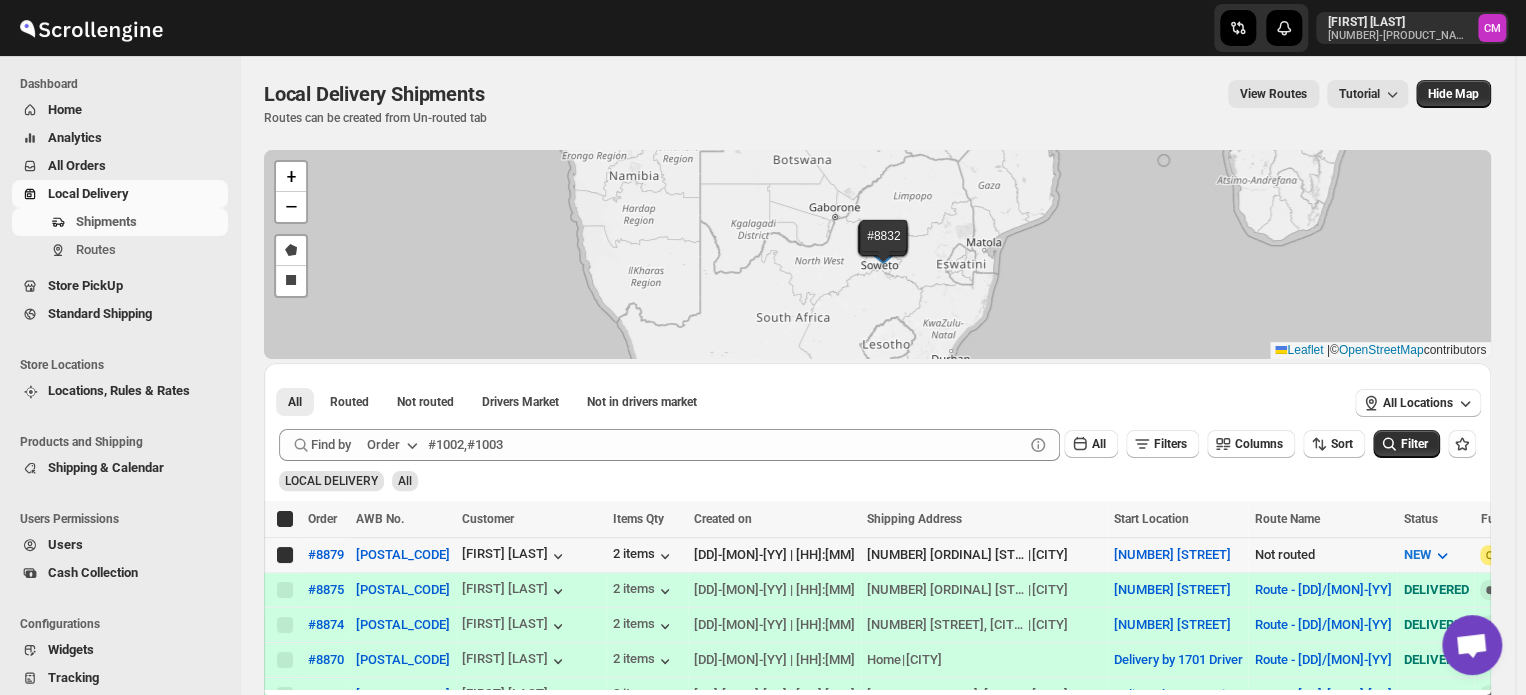 click on "Select shipment" at bounding box center [285, 555] 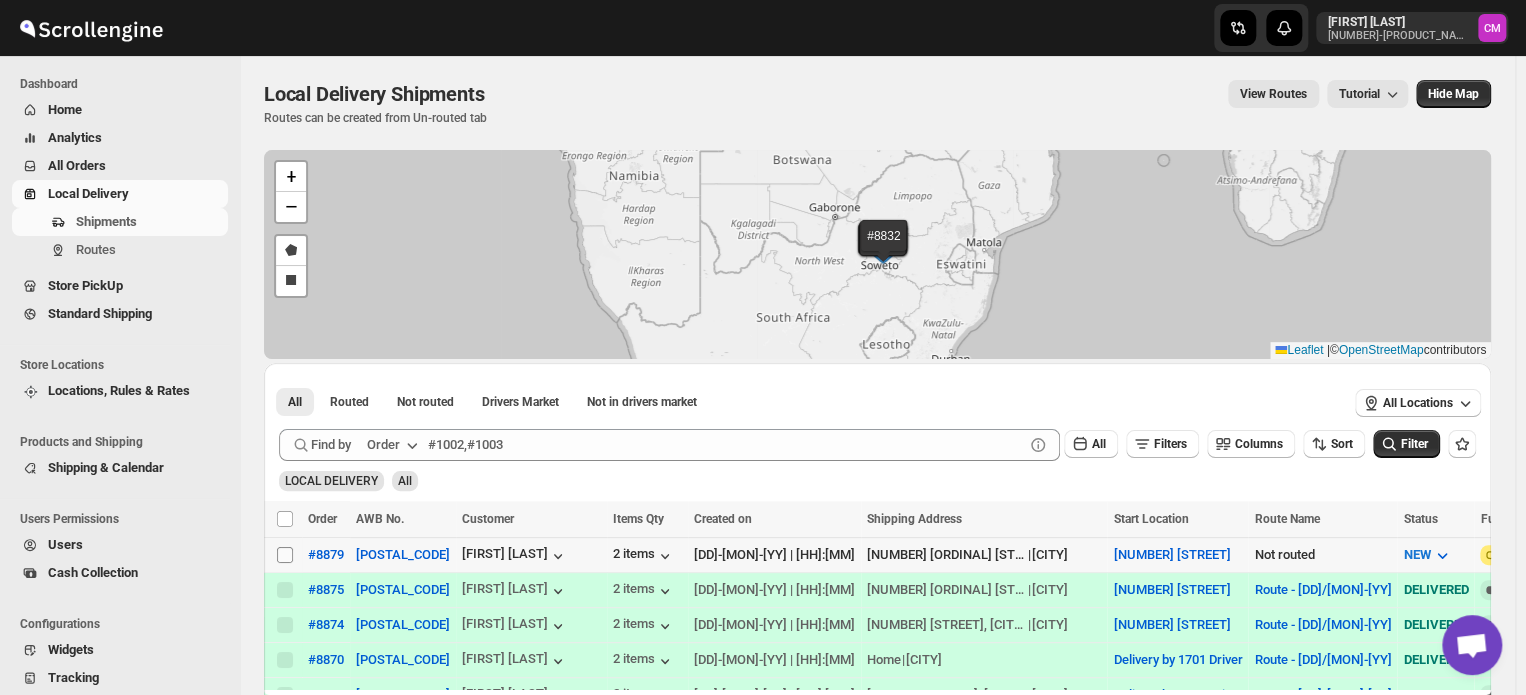 checkbox on "false" 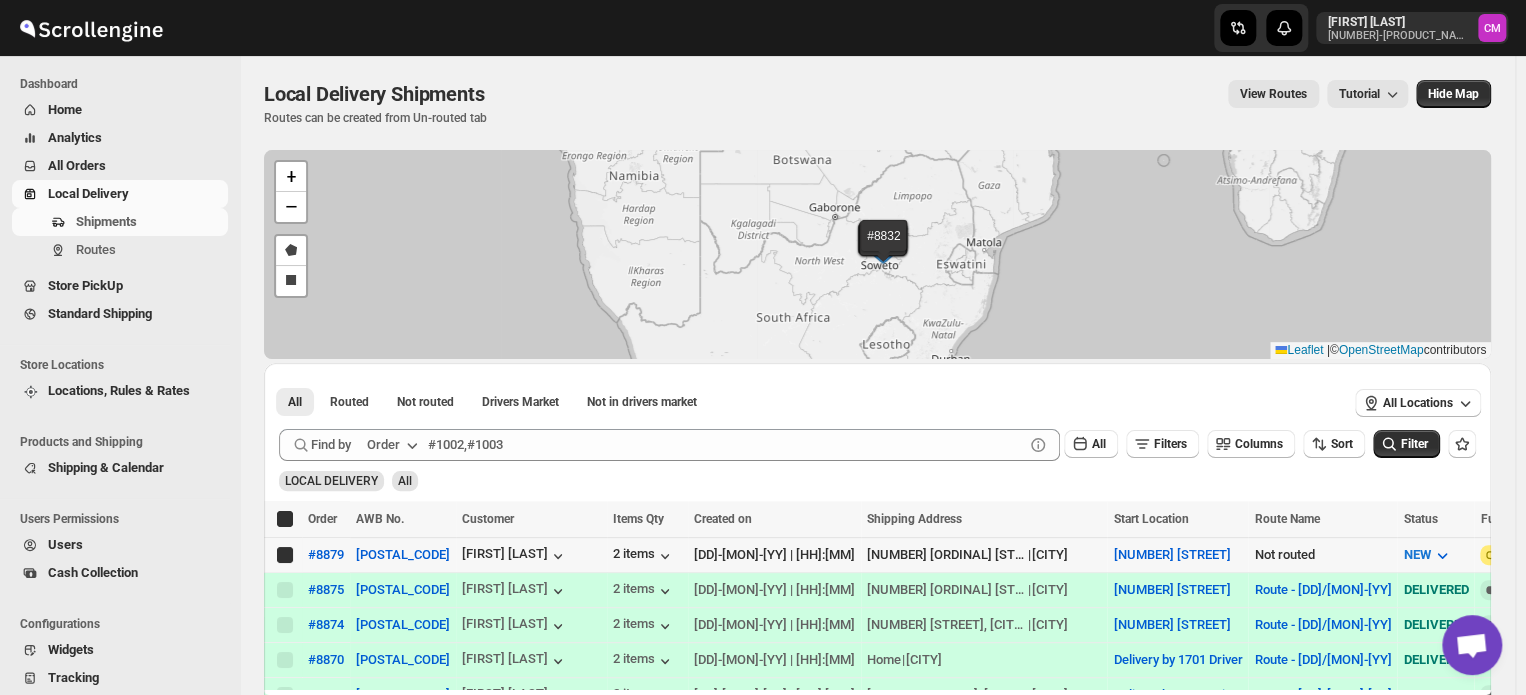 checkbox on "true" 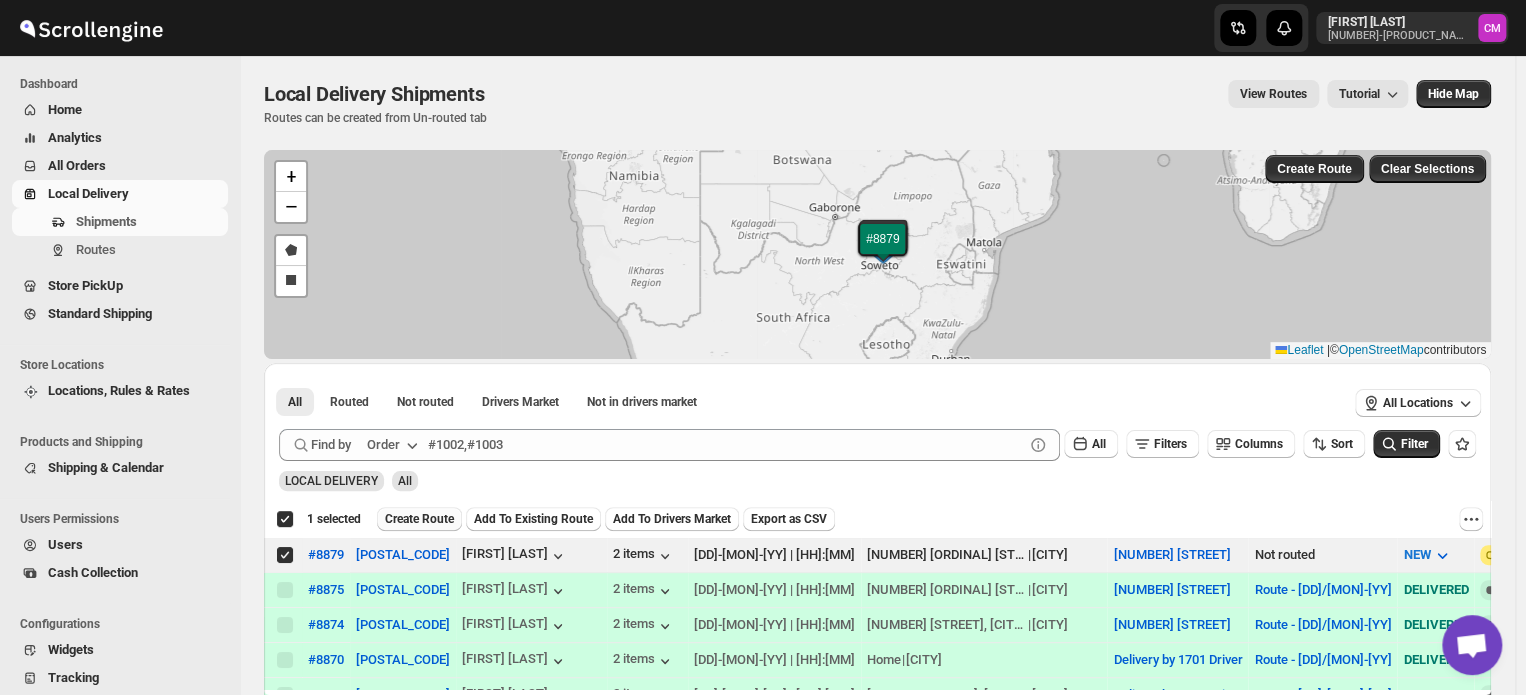click on "Create Route" at bounding box center (419, 519) 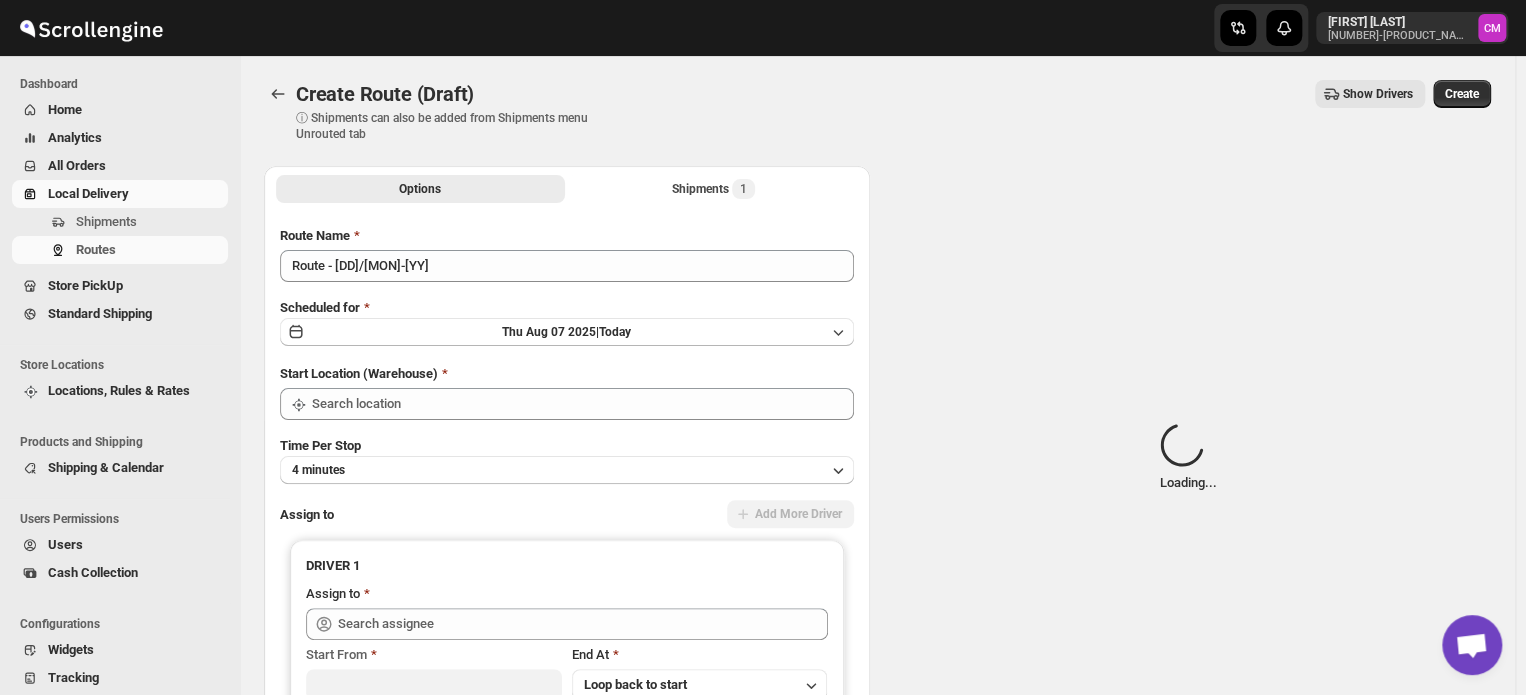 type on "[NUMBER] [STREET]" 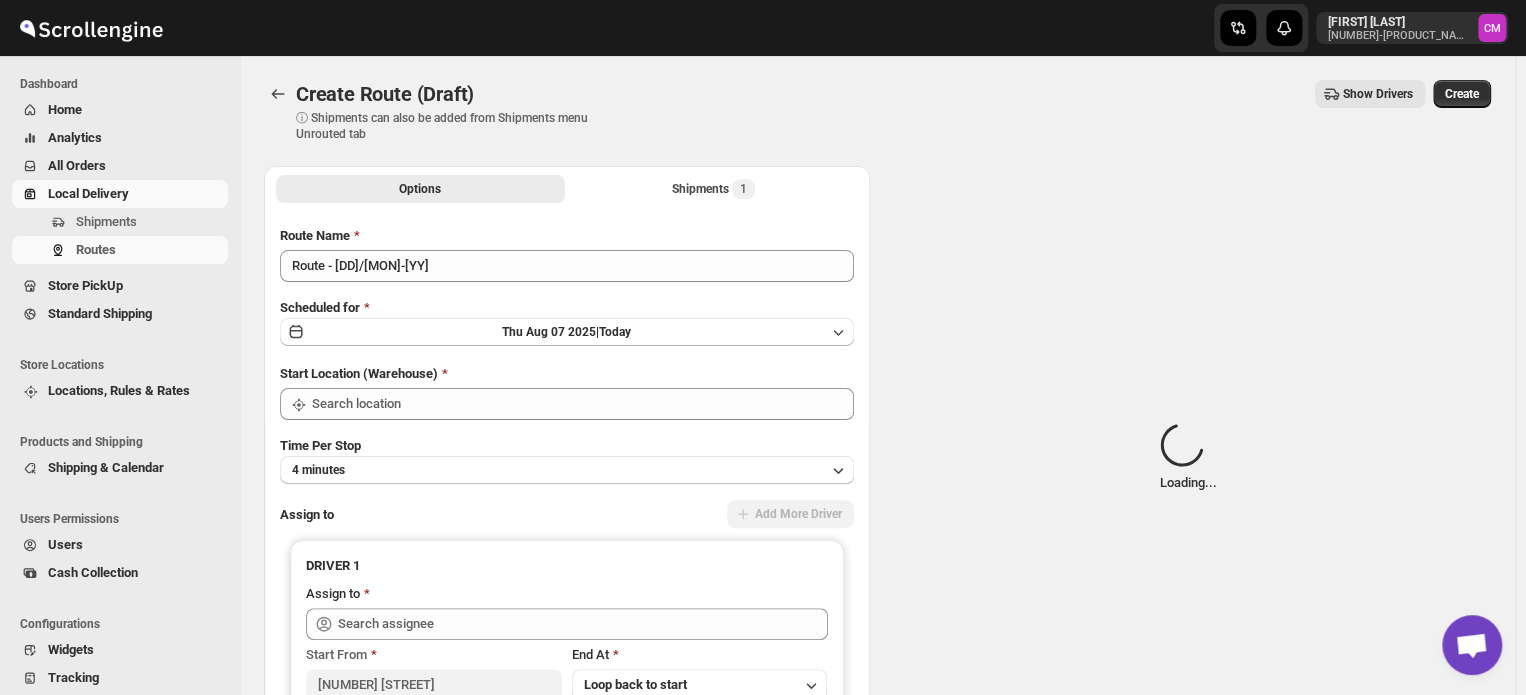 type on "[NUMBER] [STREET]" 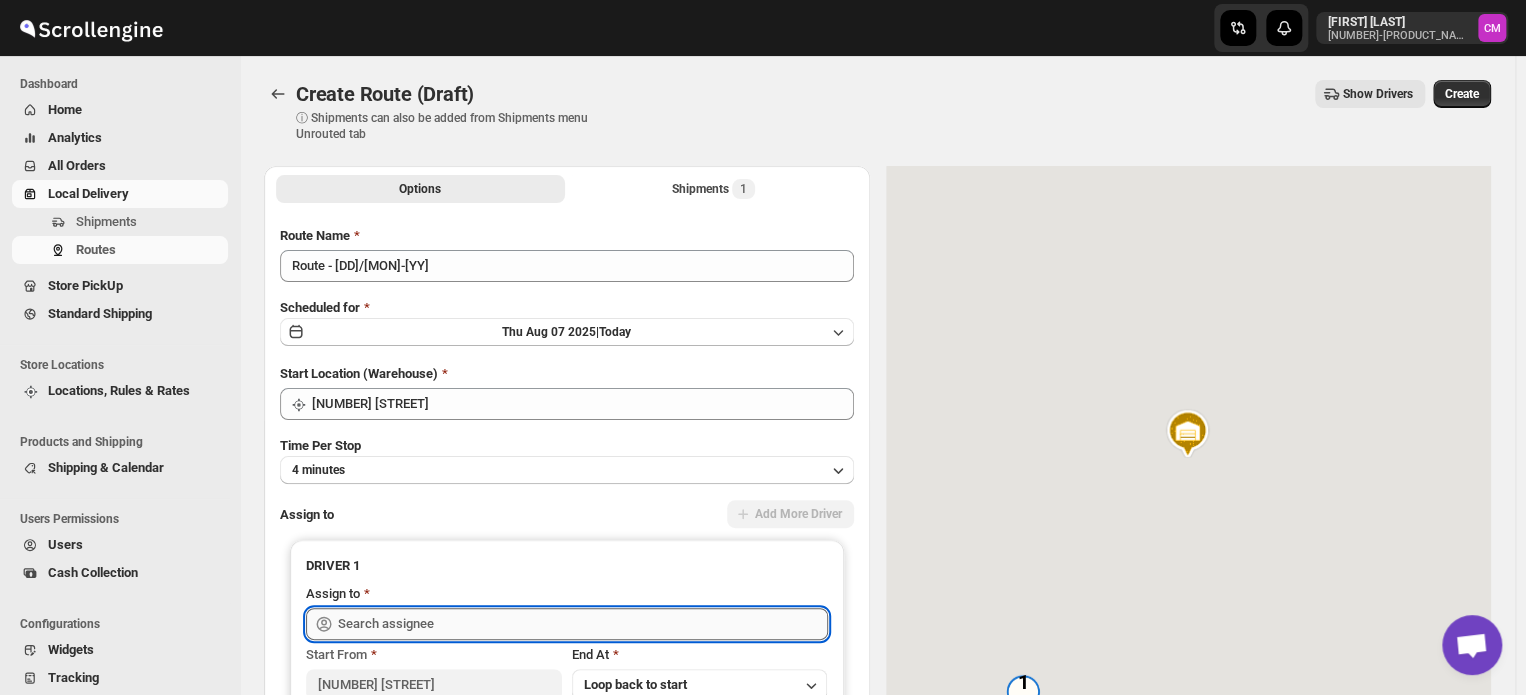 click at bounding box center [583, 624] 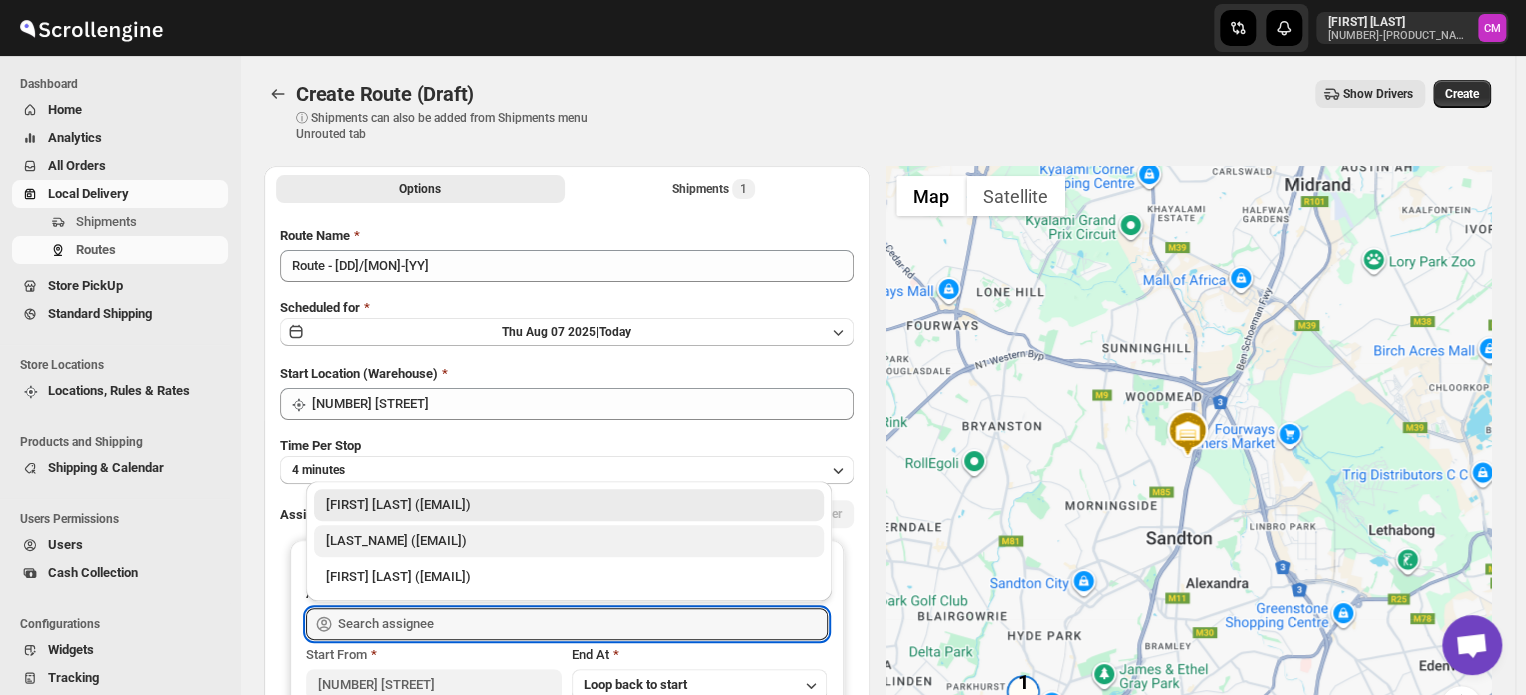 click on "[LAST_NAME] ([EMAIL])" at bounding box center [569, 541] 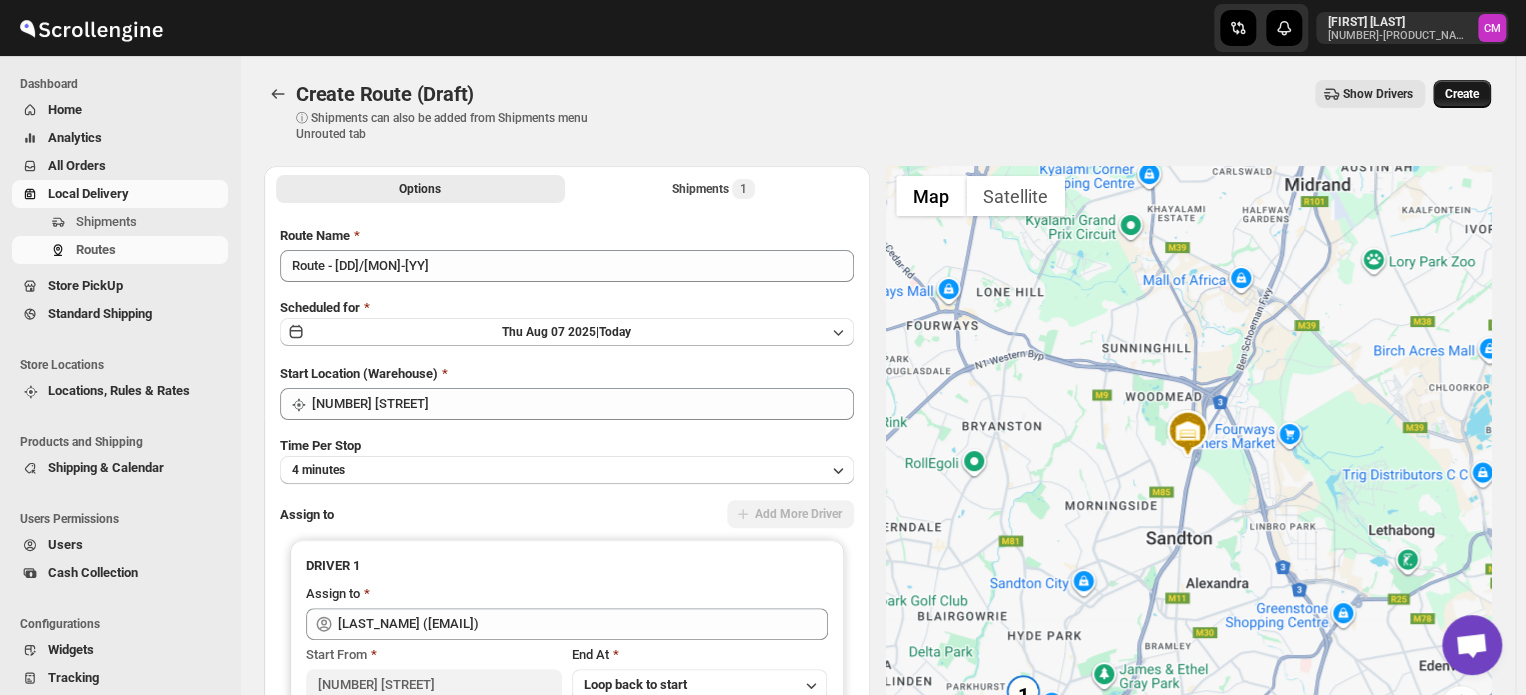 click on "Create" at bounding box center (1462, 94) 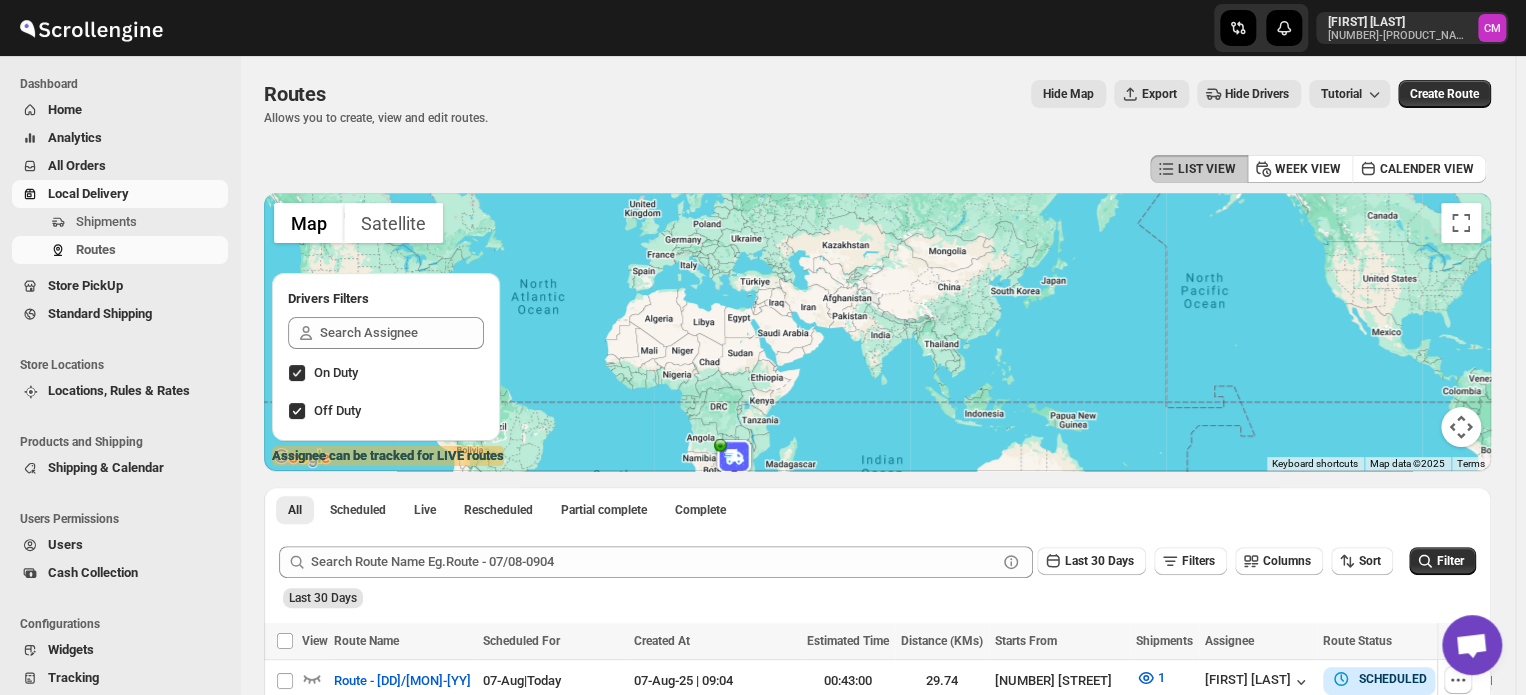 click on "Standard Shipping" at bounding box center [100, 313] 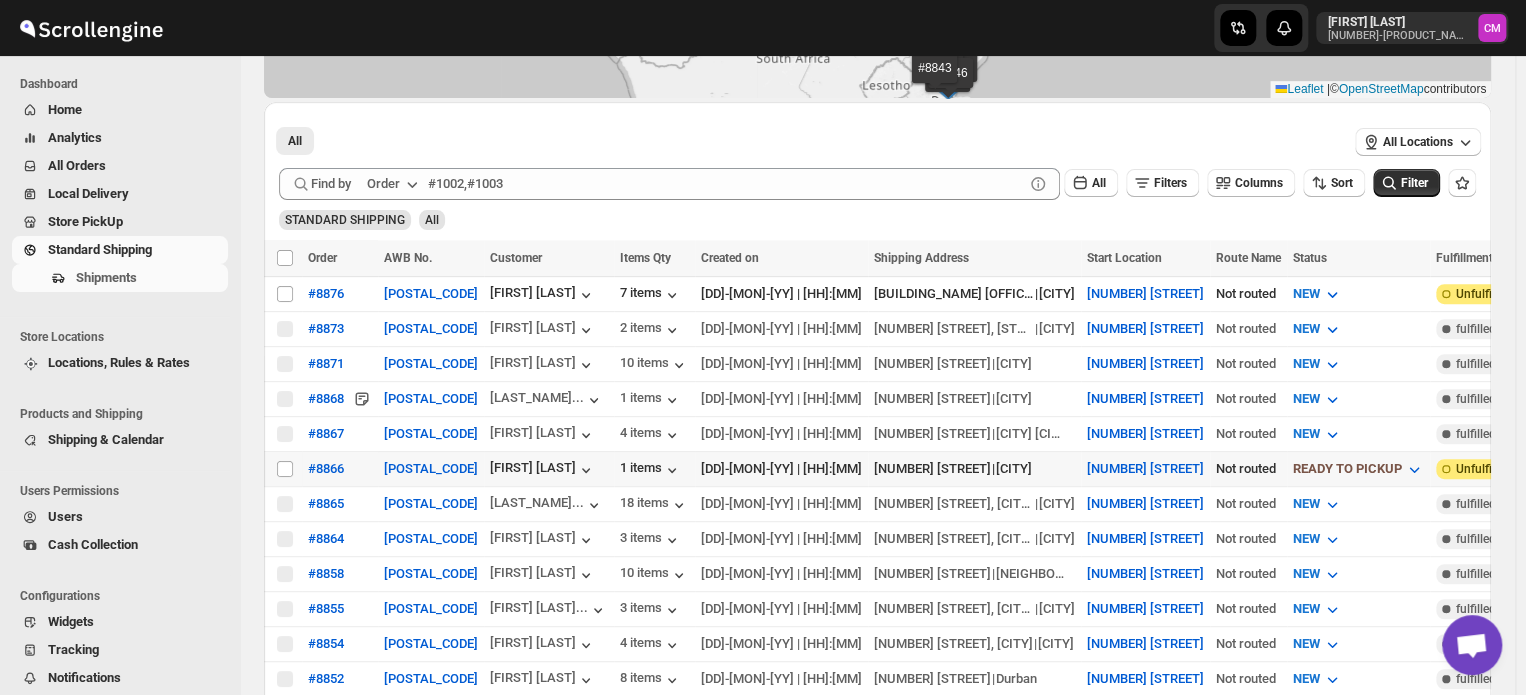 scroll, scrollTop: 279, scrollLeft: 0, axis: vertical 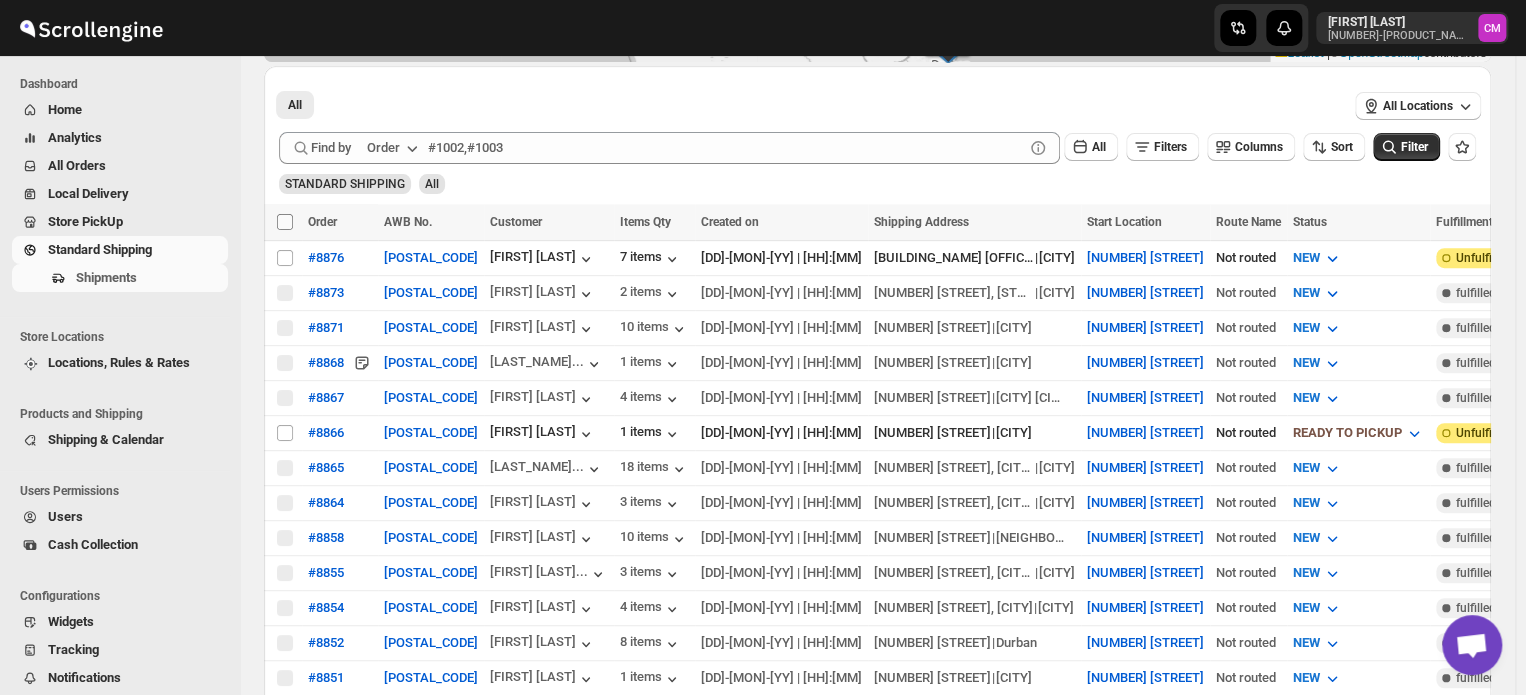click on "Select all shipments" at bounding box center (285, 222) 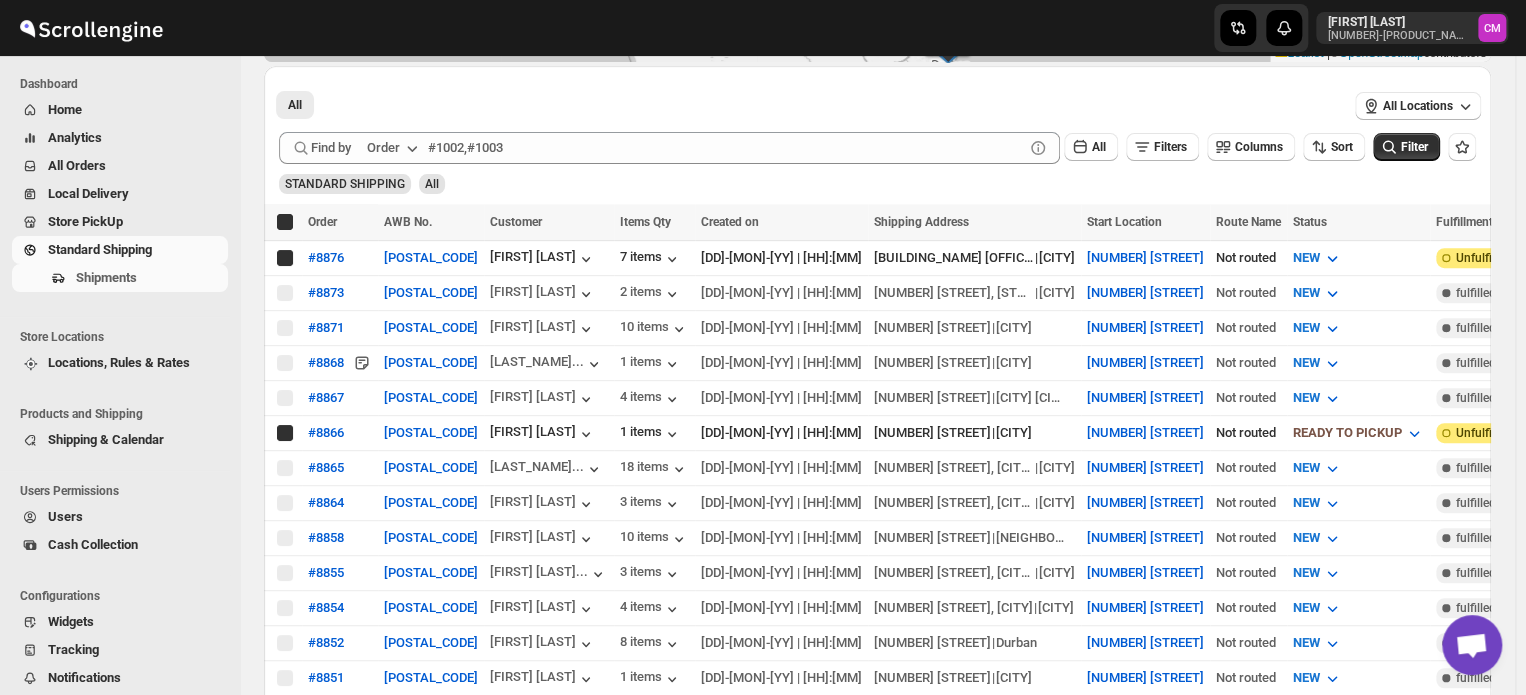 checkbox on "true" 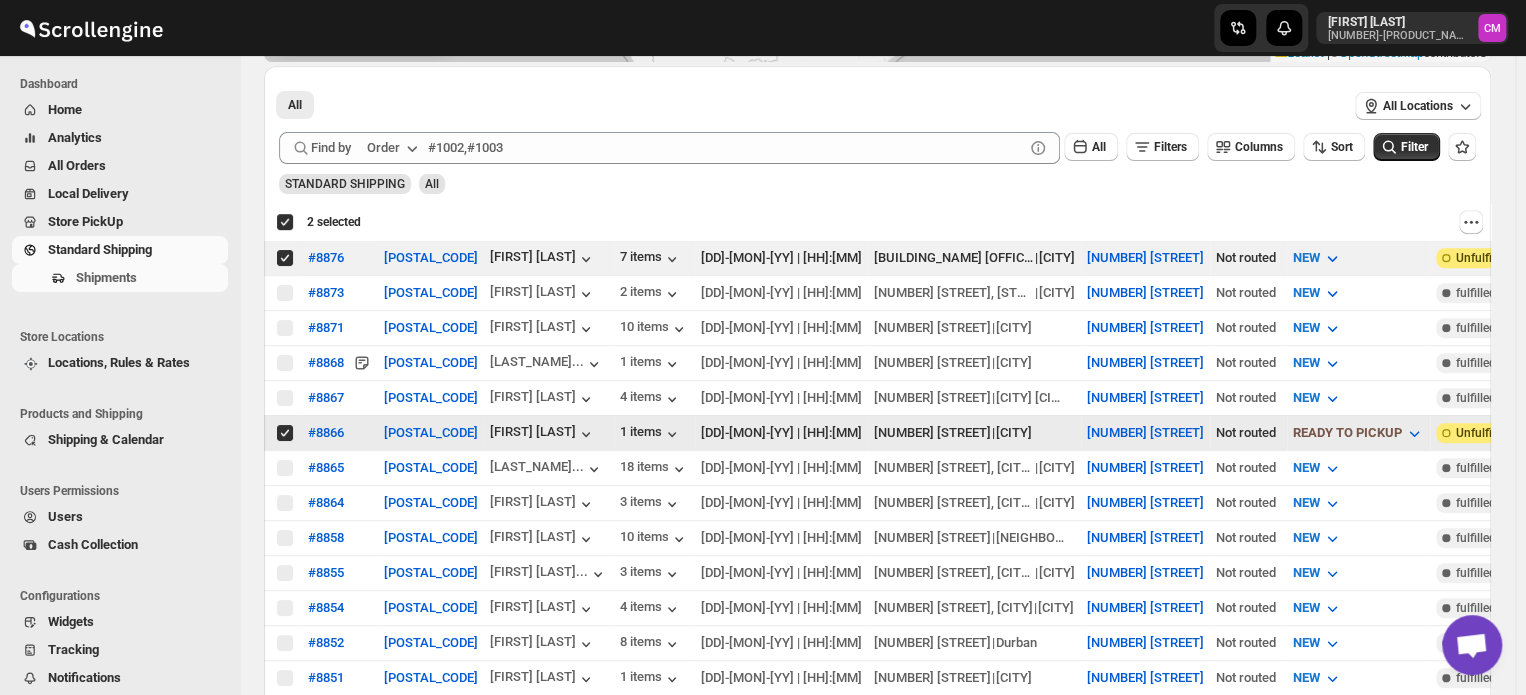 click on "Select shipment" at bounding box center (285, 433) 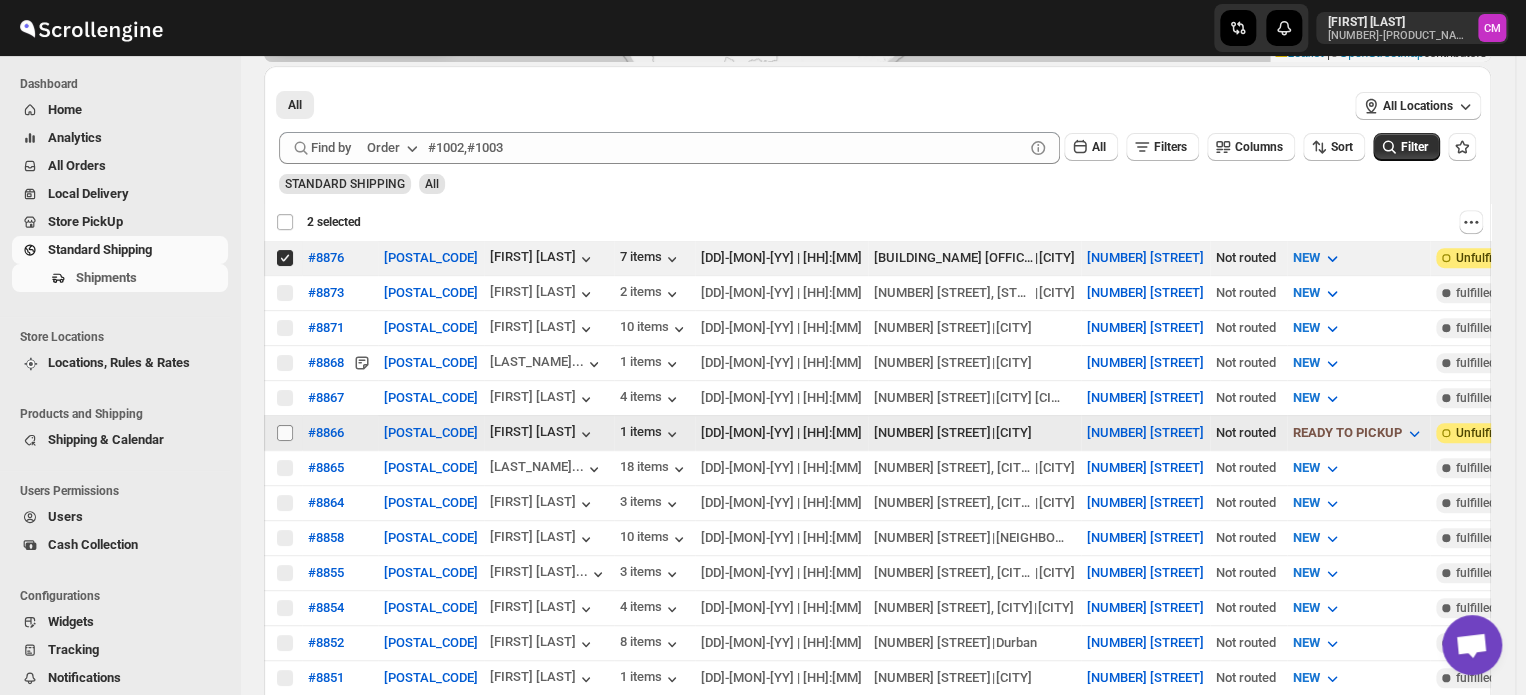 checkbox on "false" 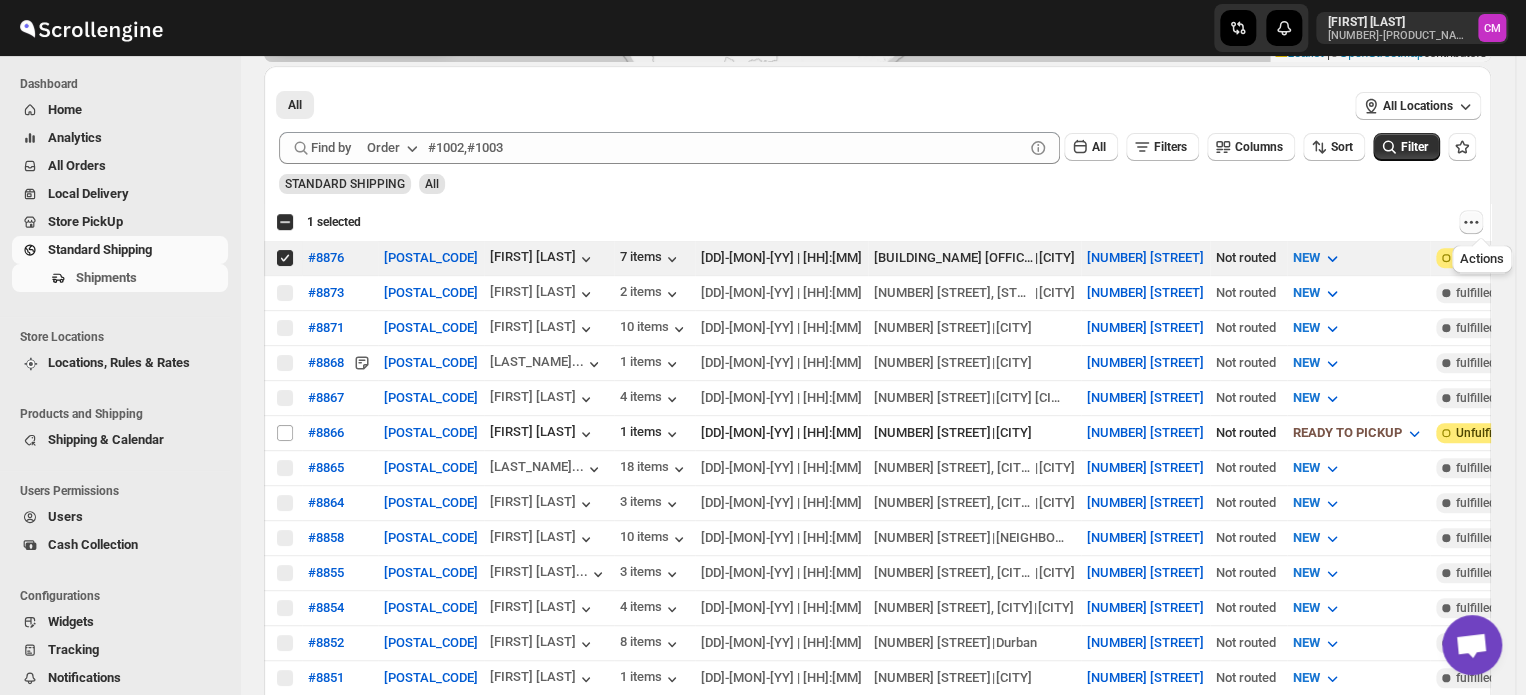 click 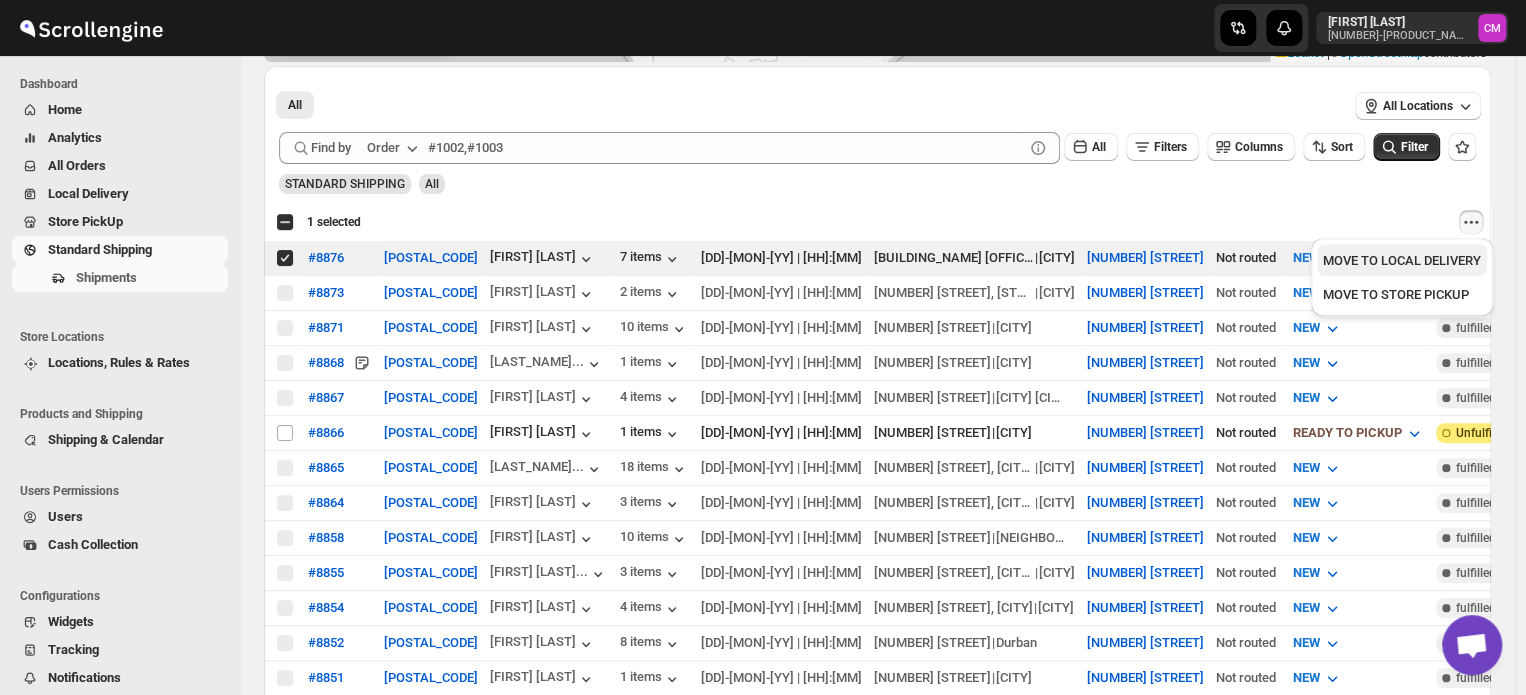 click on "MOVE TO LOCAL DELIVERY" at bounding box center (1402, 260) 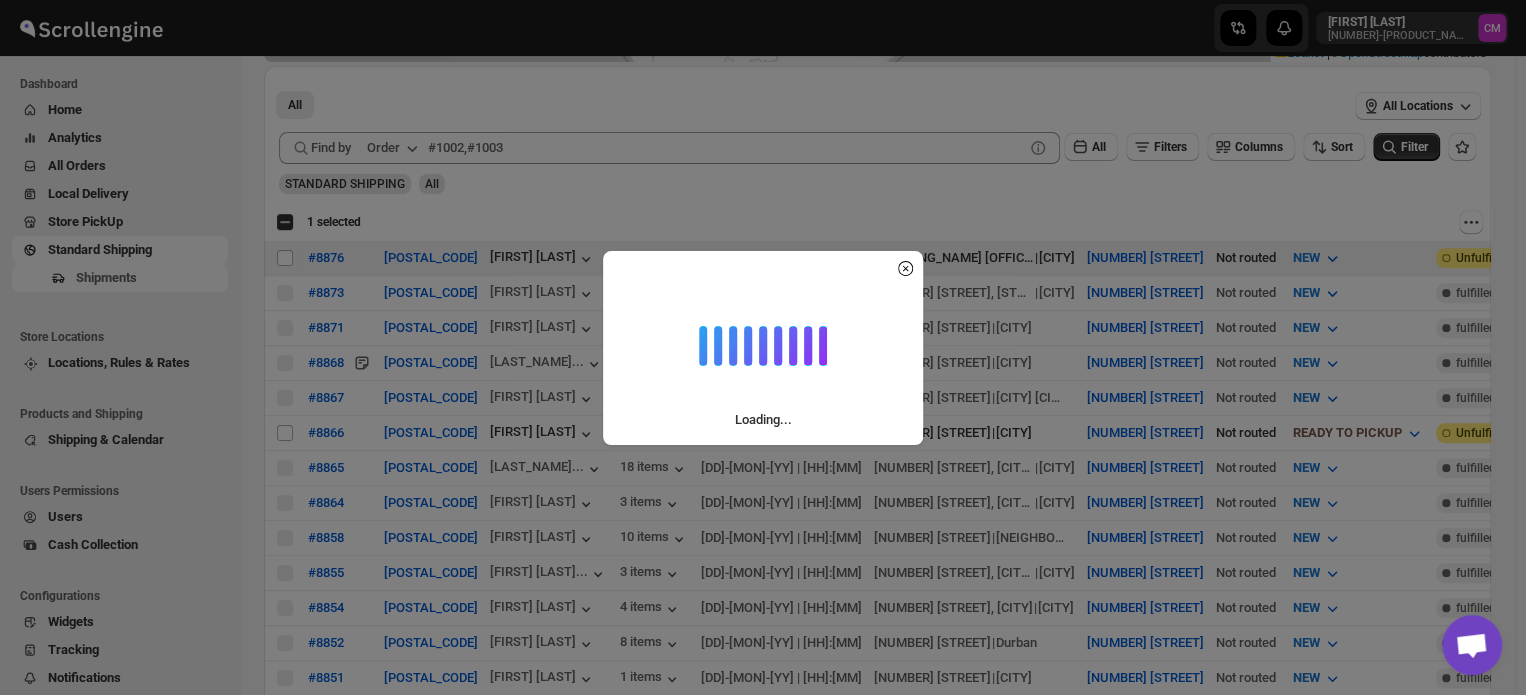 checkbox on "false" 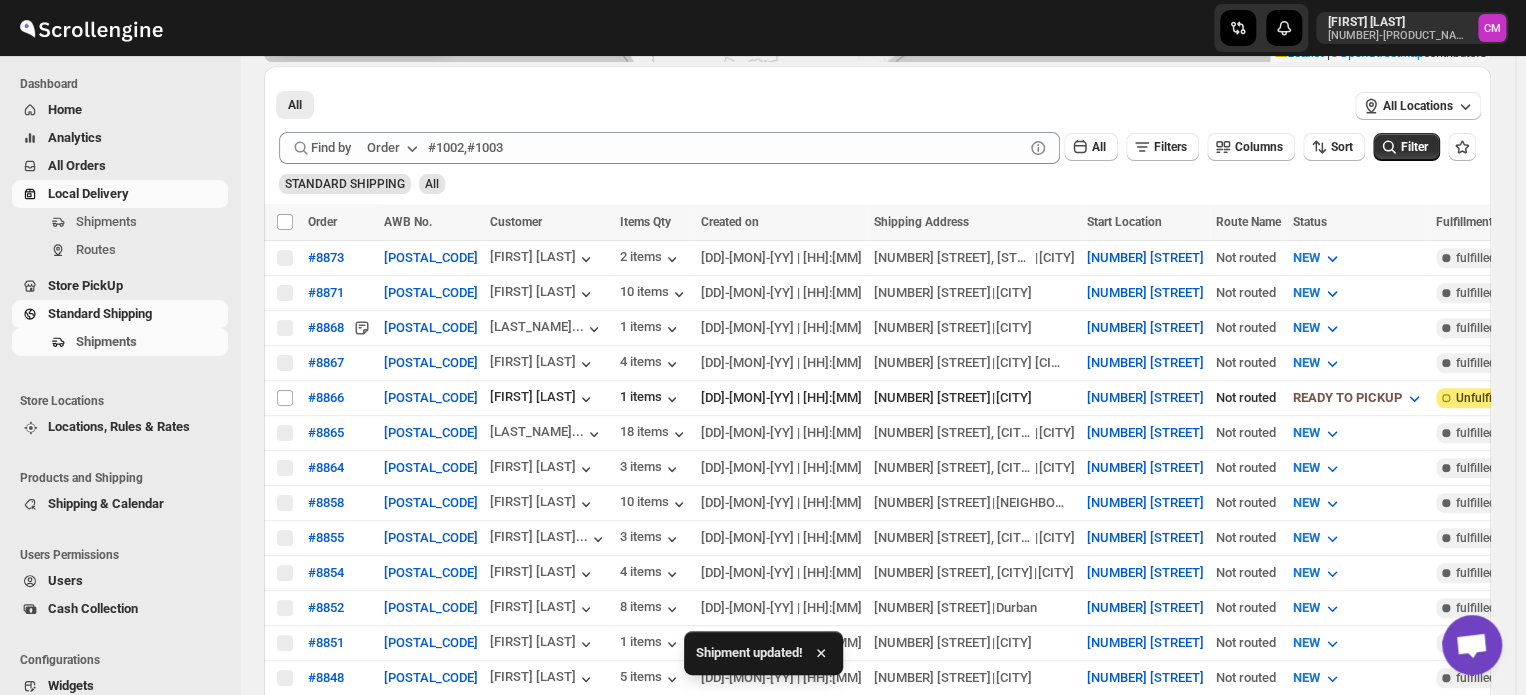 click on "Local Delivery" at bounding box center (88, 193) 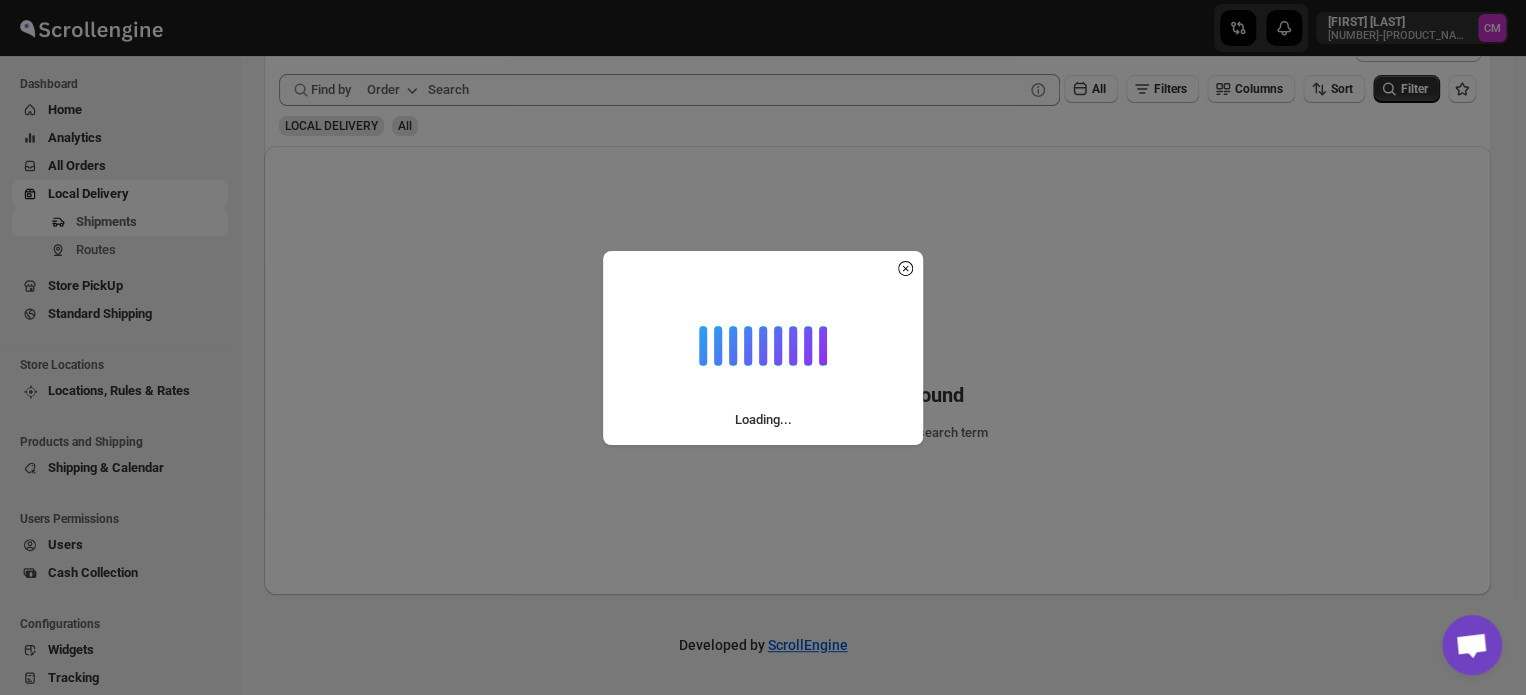 scroll, scrollTop: 0, scrollLeft: 0, axis: both 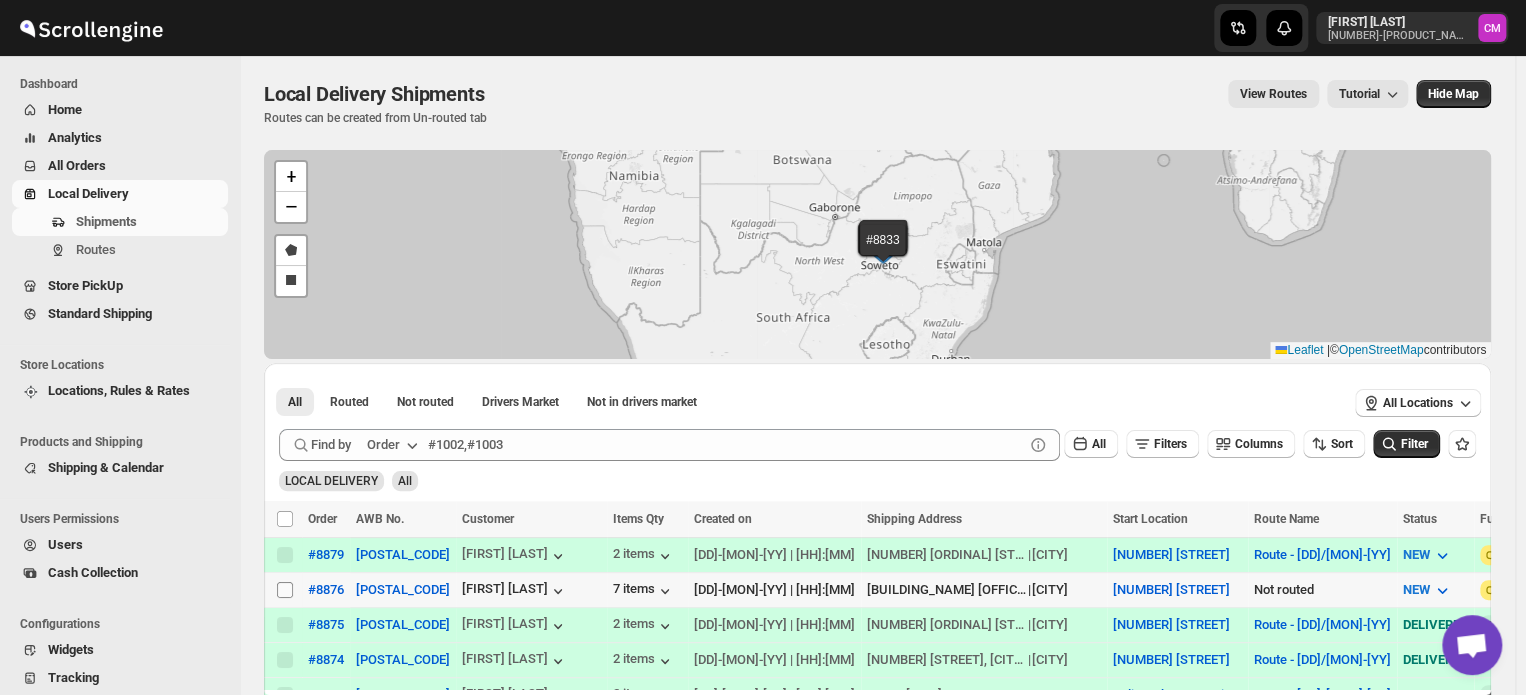 click on "Select shipment" at bounding box center [285, 590] 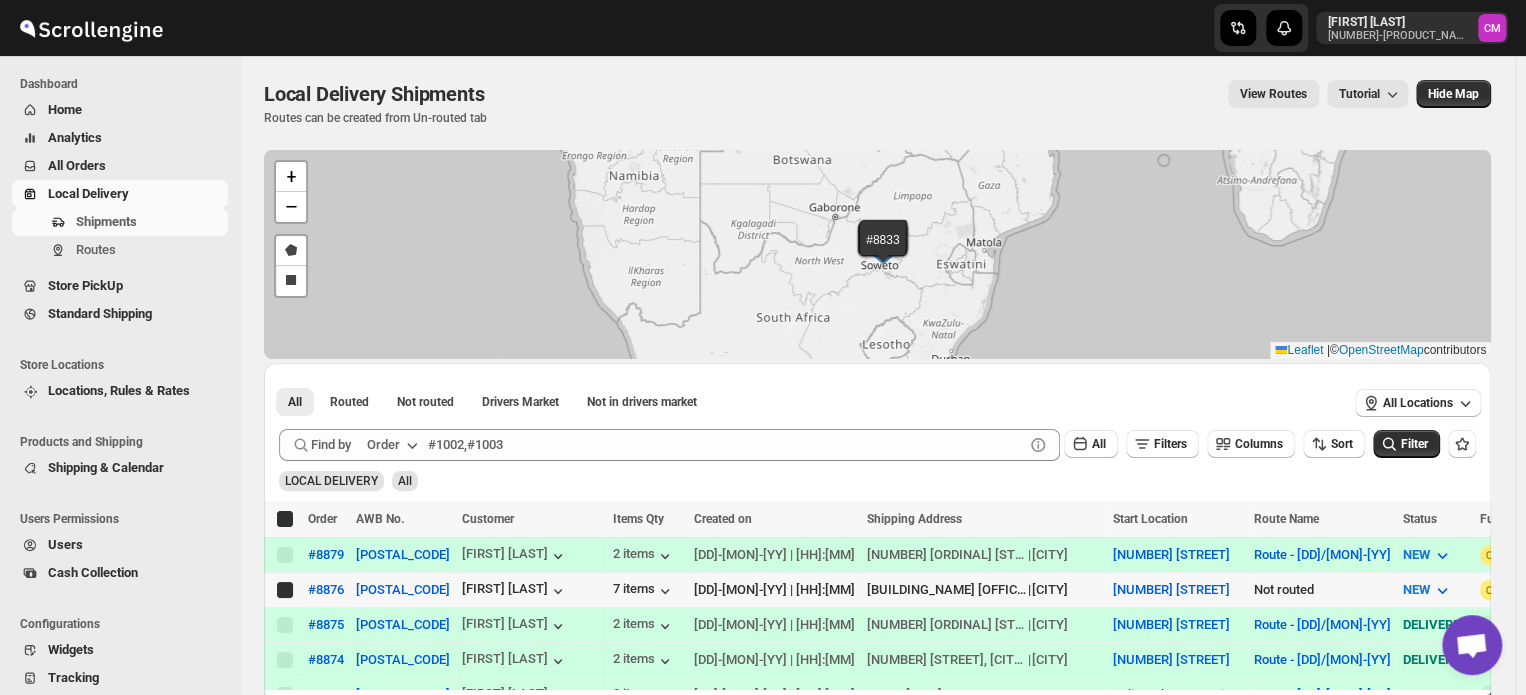 checkbox on "true" 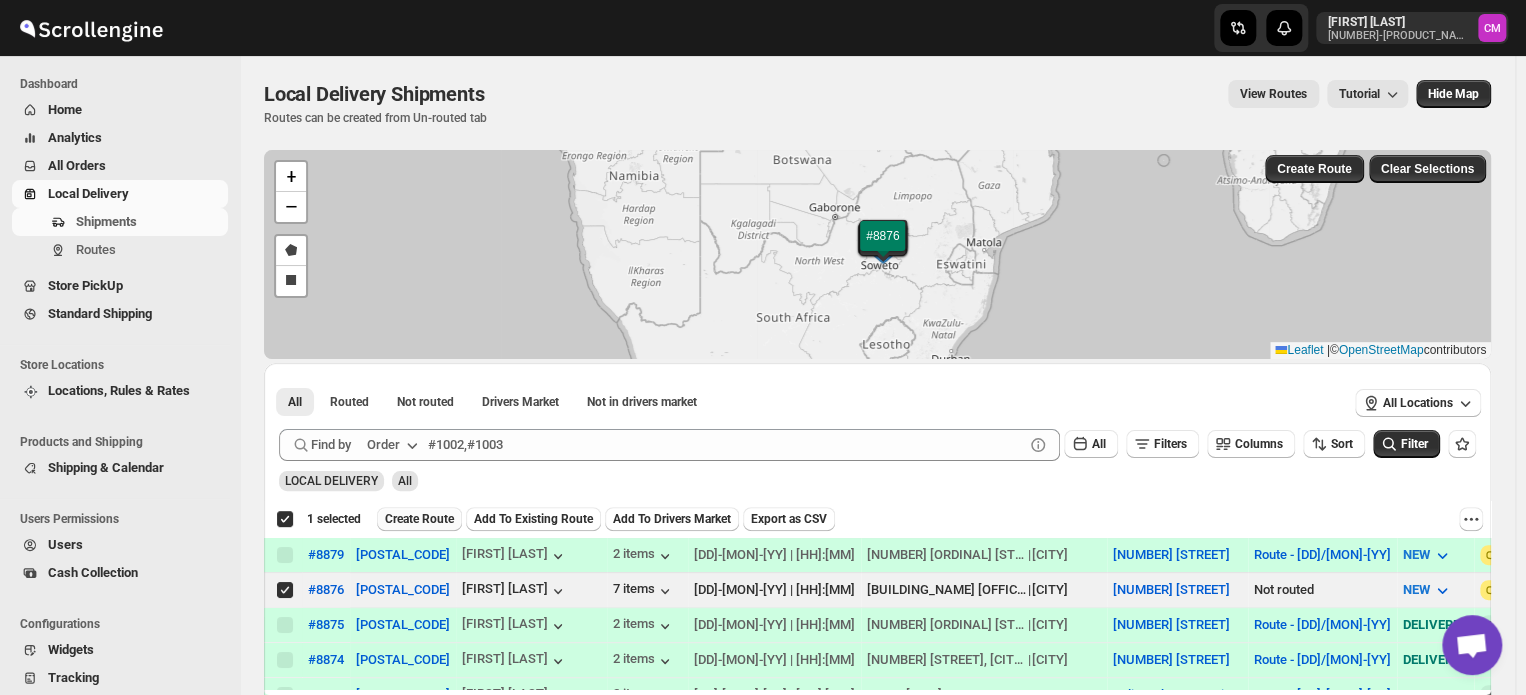 click on "Create Route" at bounding box center [419, 519] 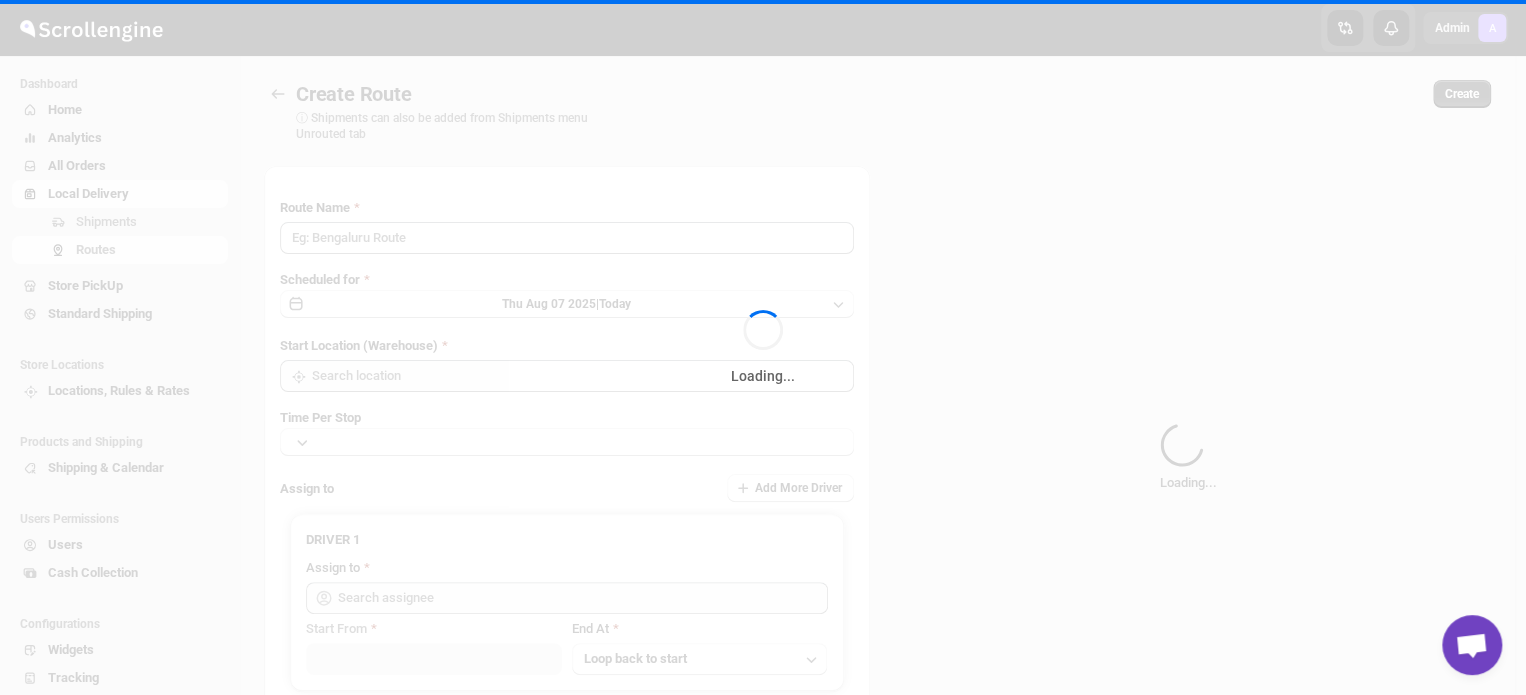 type on "Route - [DD]/[MON]-[YY]" 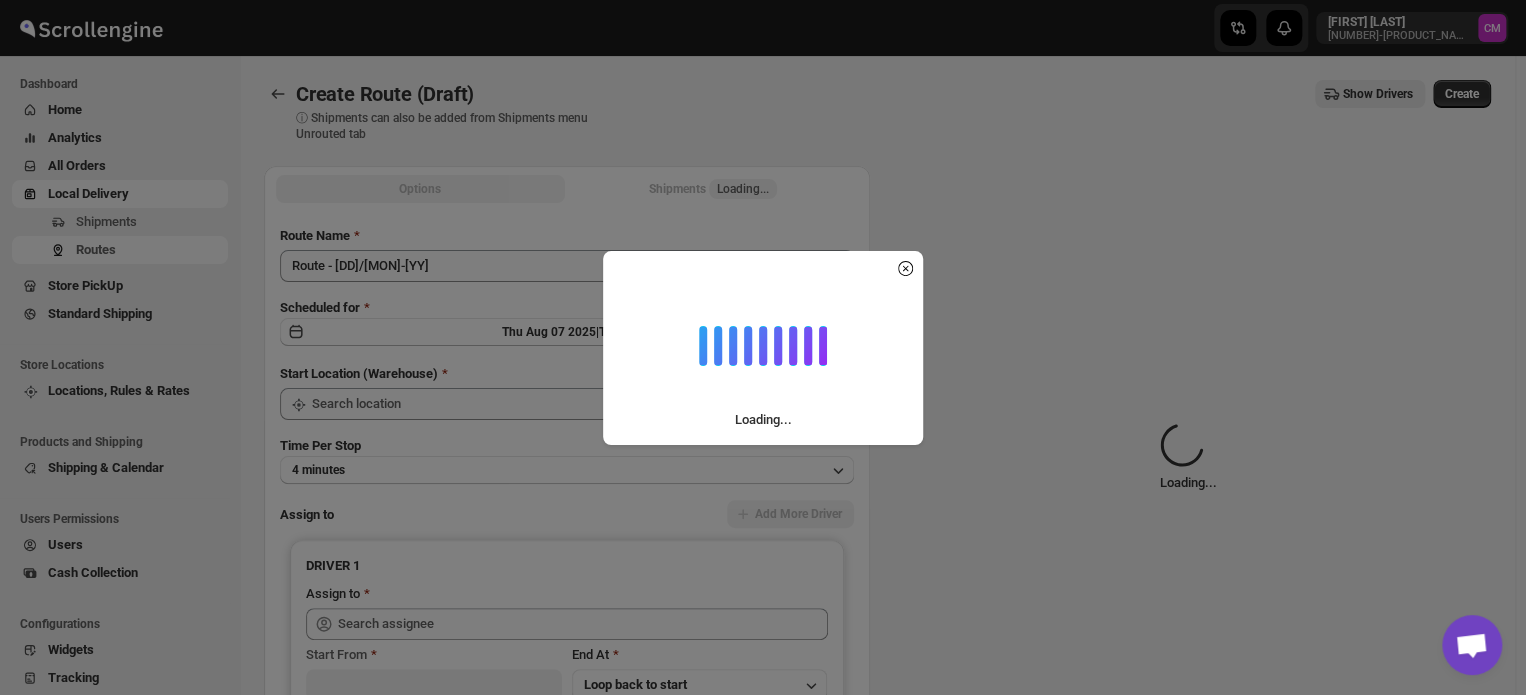 type on "[NUMBER] [STREET]" 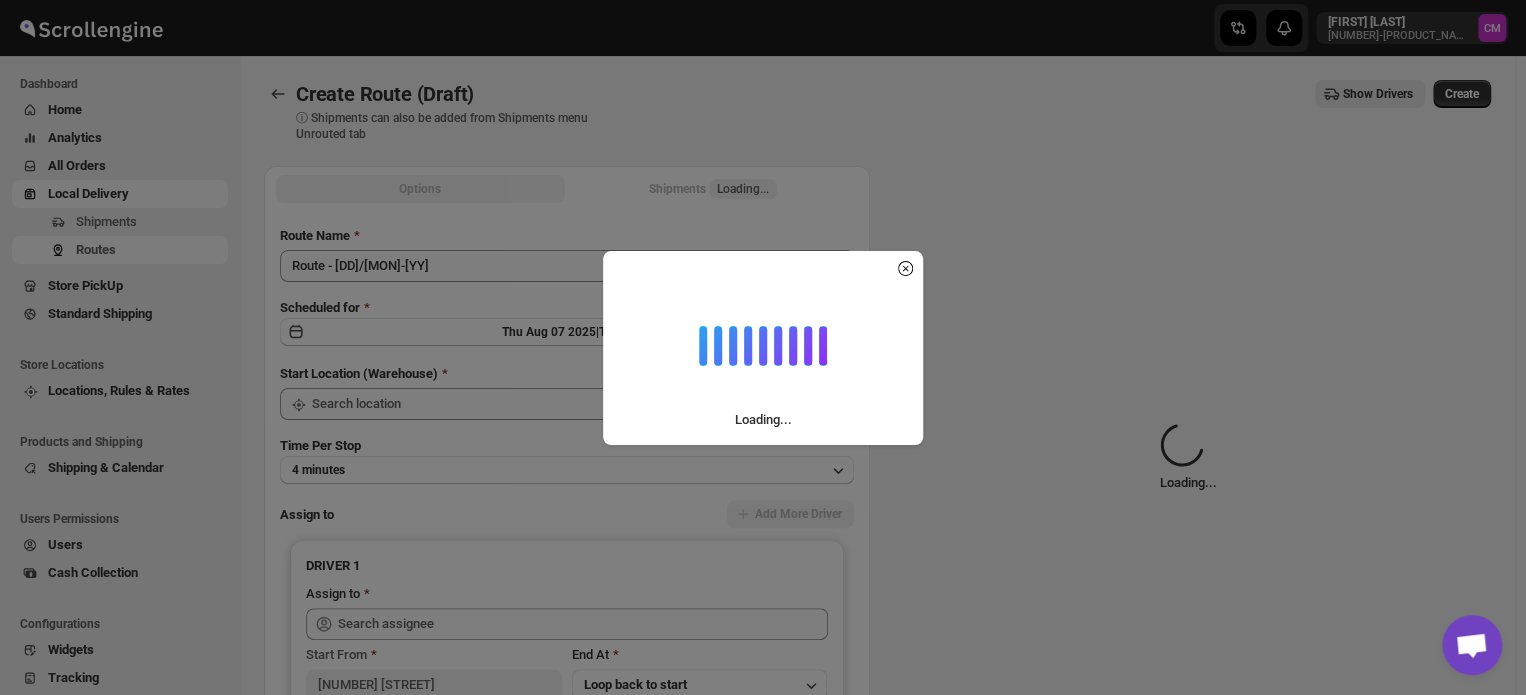 type on "[NUMBER] [STREET]" 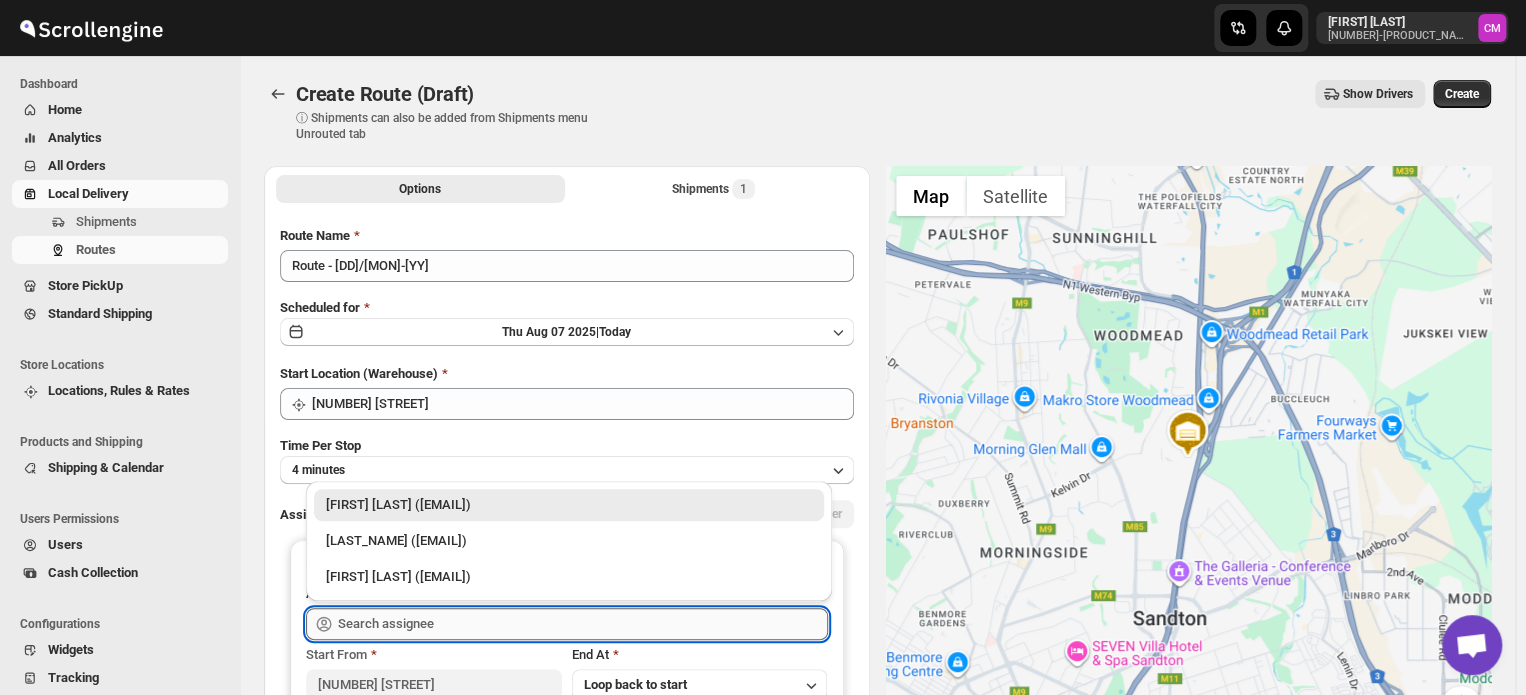 click at bounding box center [583, 624] 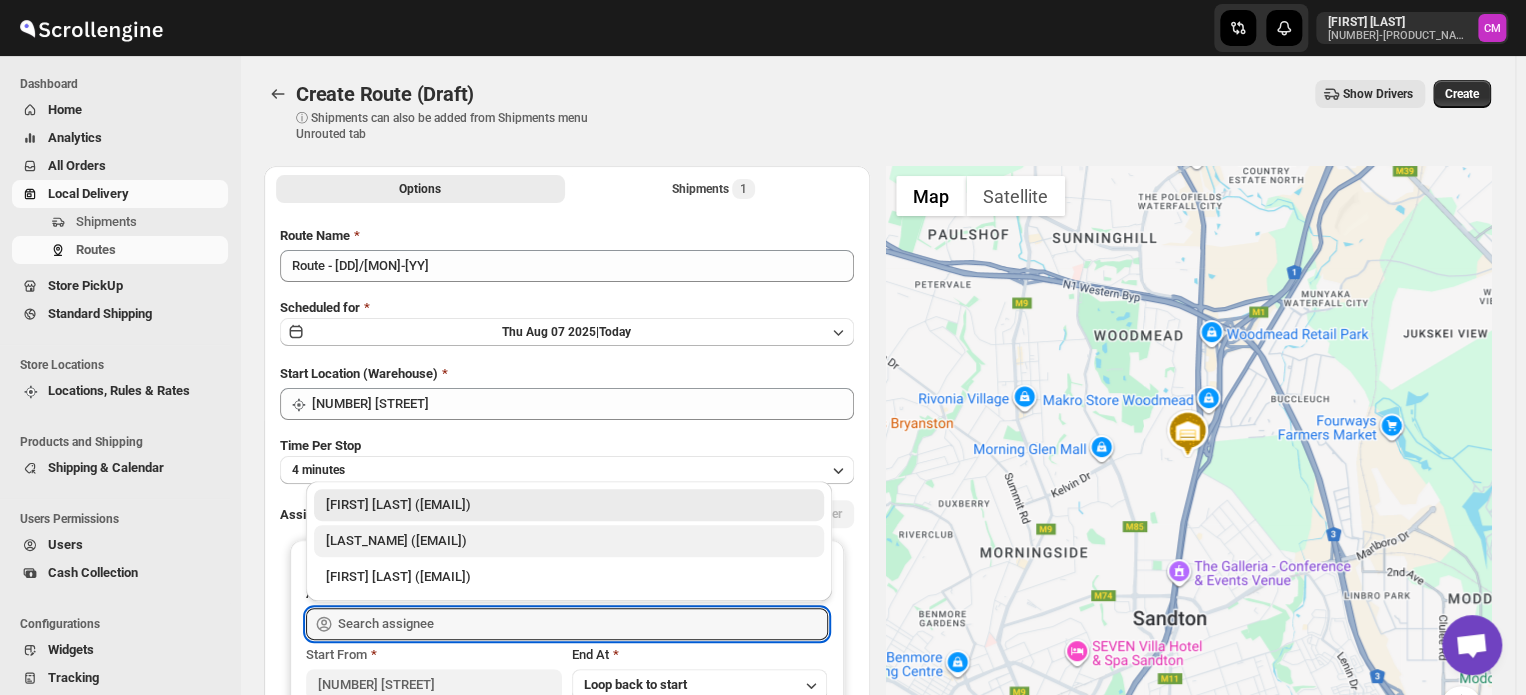 click on "[LAST_NAME] ([EMAIL])" at bounding box center (569, 541) 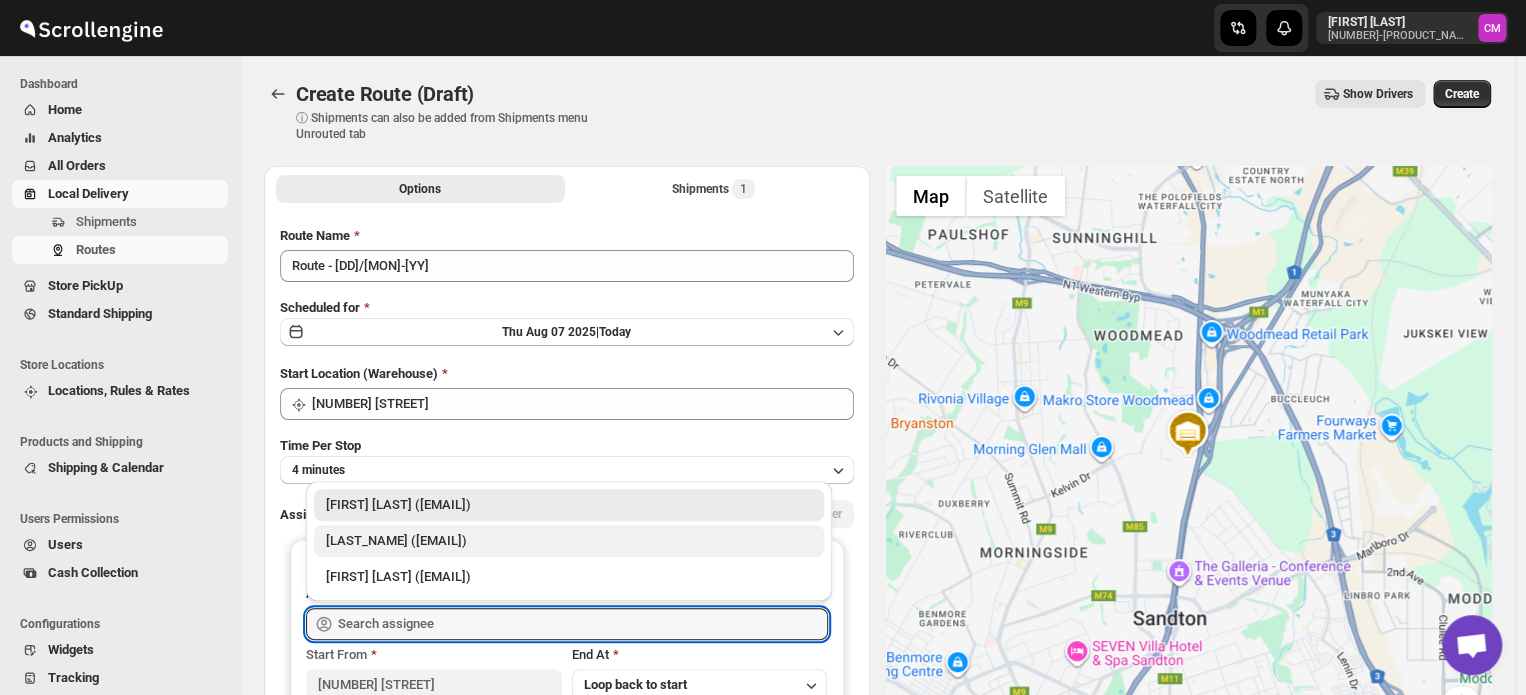 type on "[LAST_NAME] ([EMAIL])" 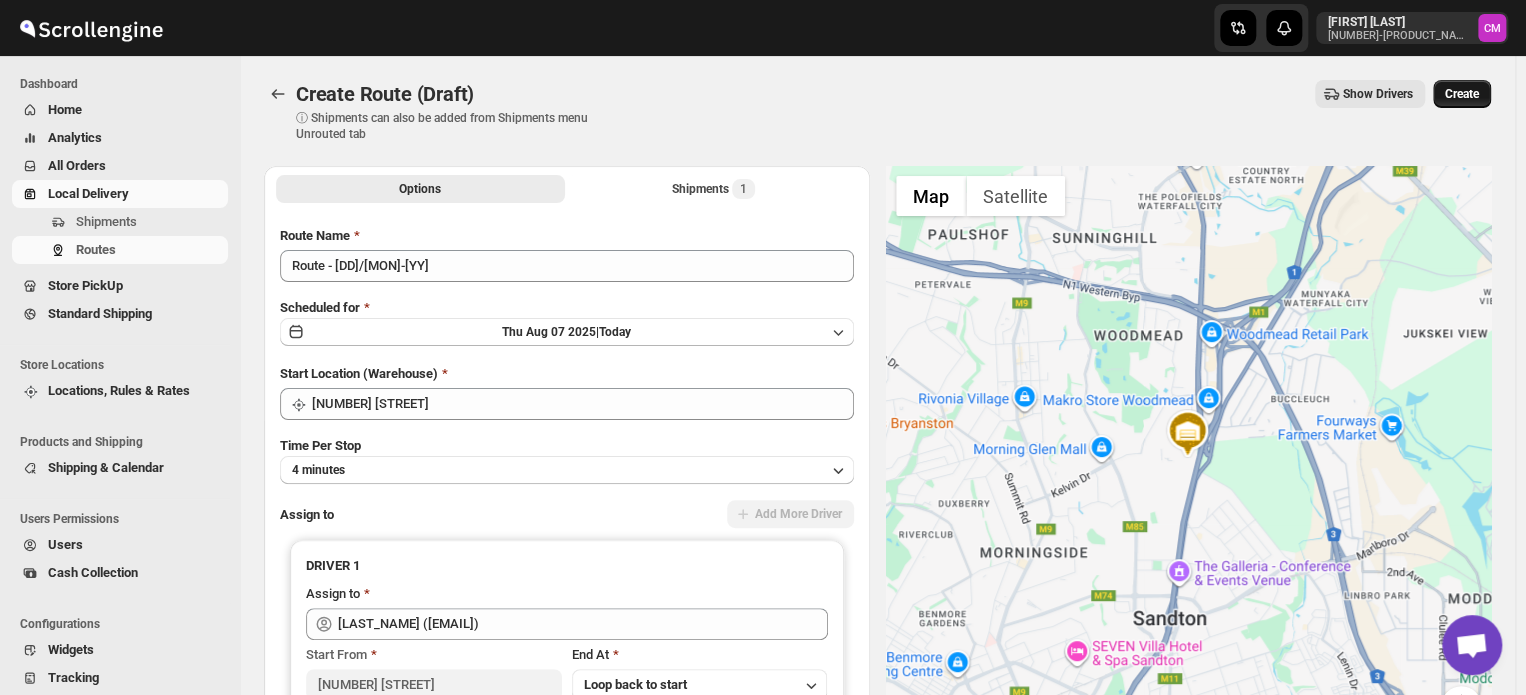 click on "Create" at bounding box center [1462, 94] 